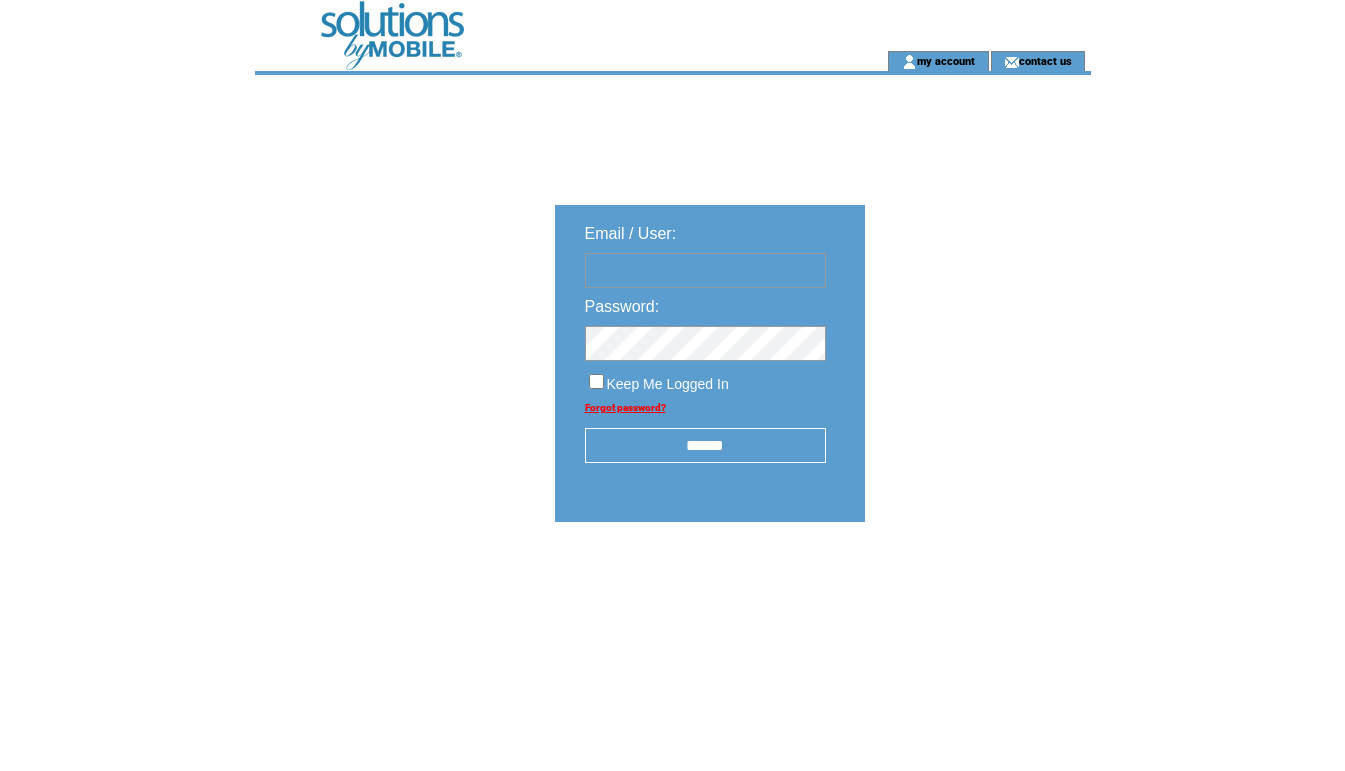scroll, scrollTop: 0, scrollLeft: 0, axis: both 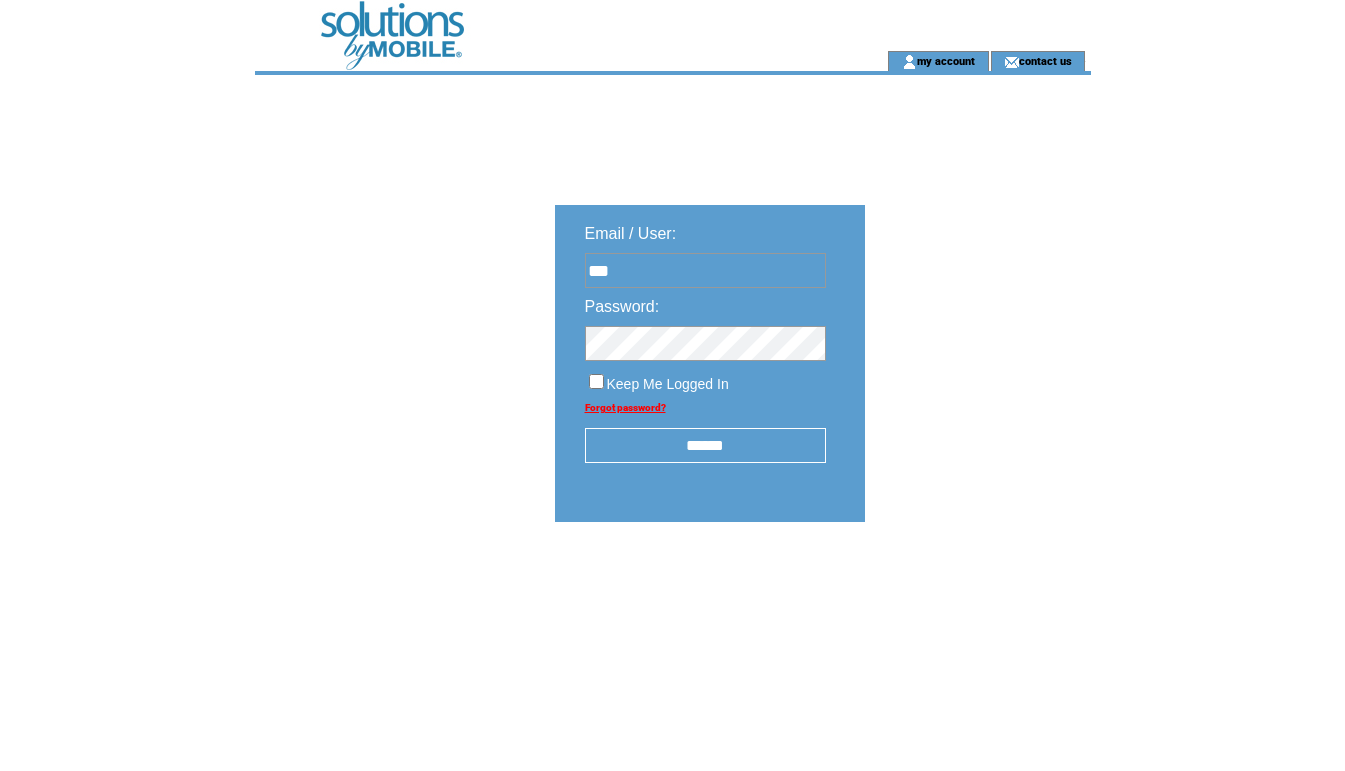 type on "**********" 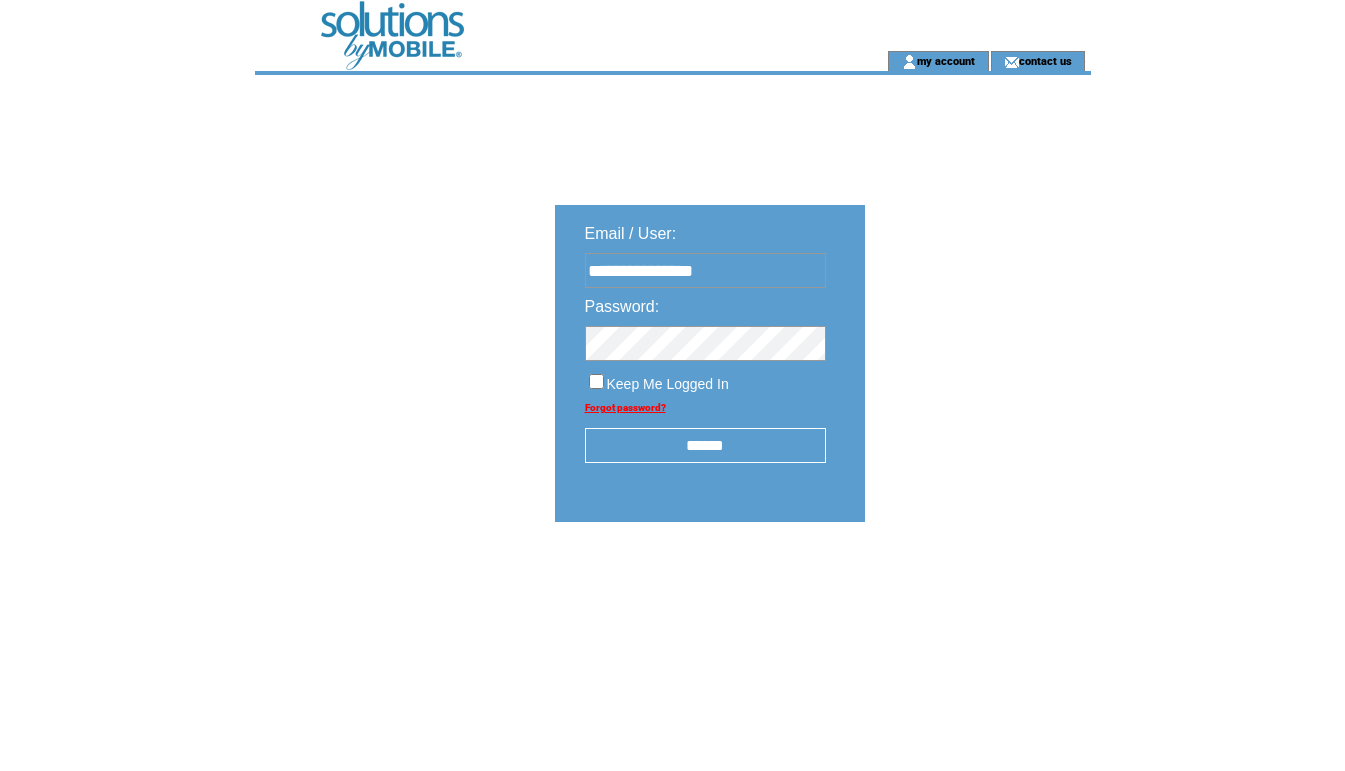 click on "******" at bounding box center [705, 445] 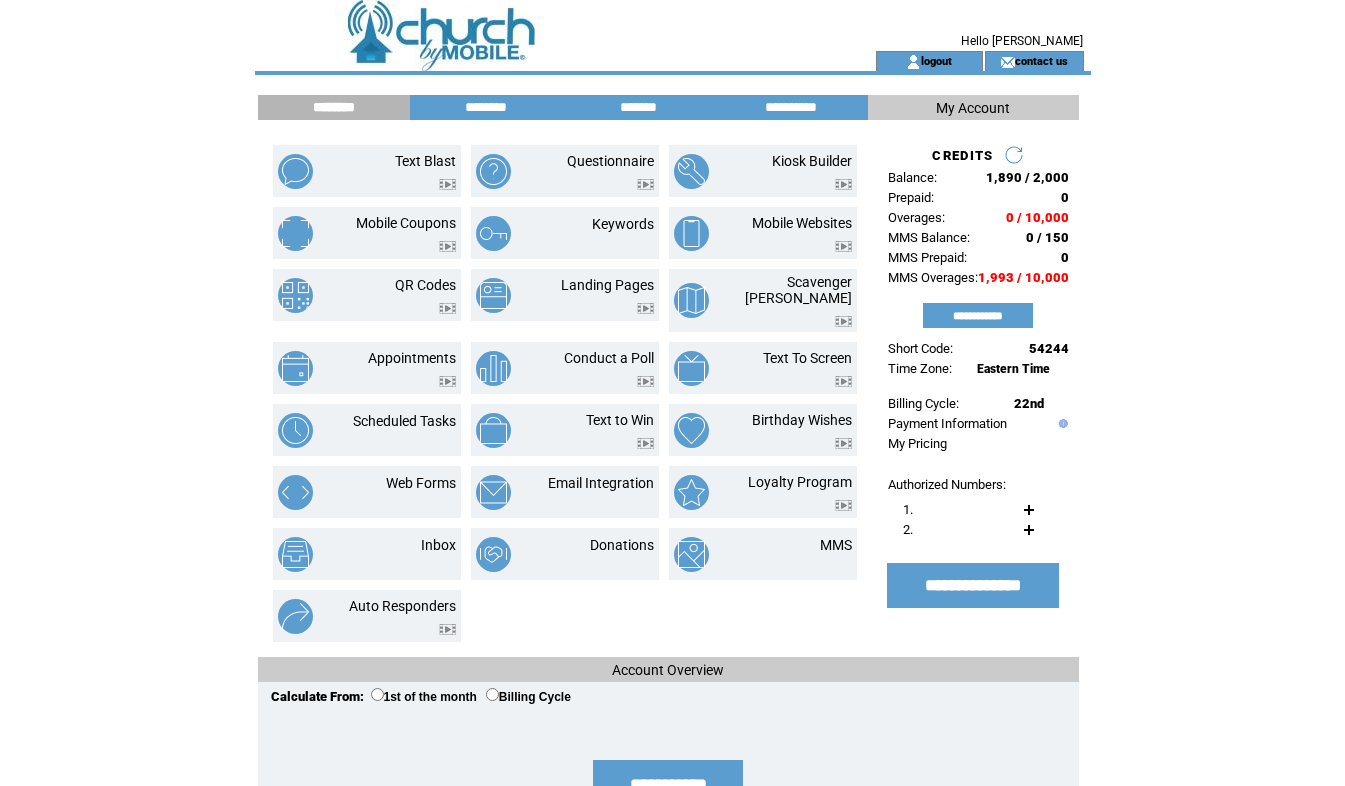 scroll, scrollTop: 0, scrollLeft: 0, axis: both 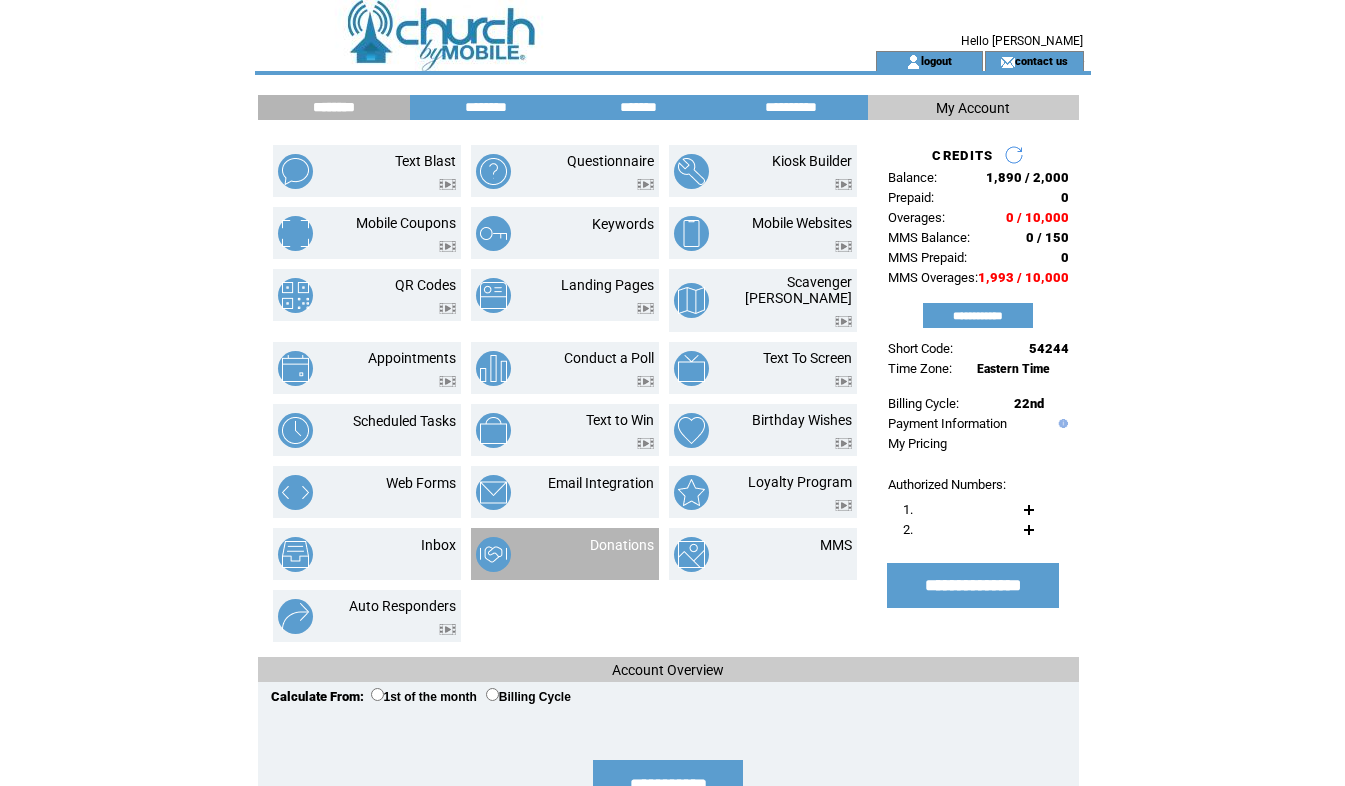click on "Donations" at bounding box center (622, 545) 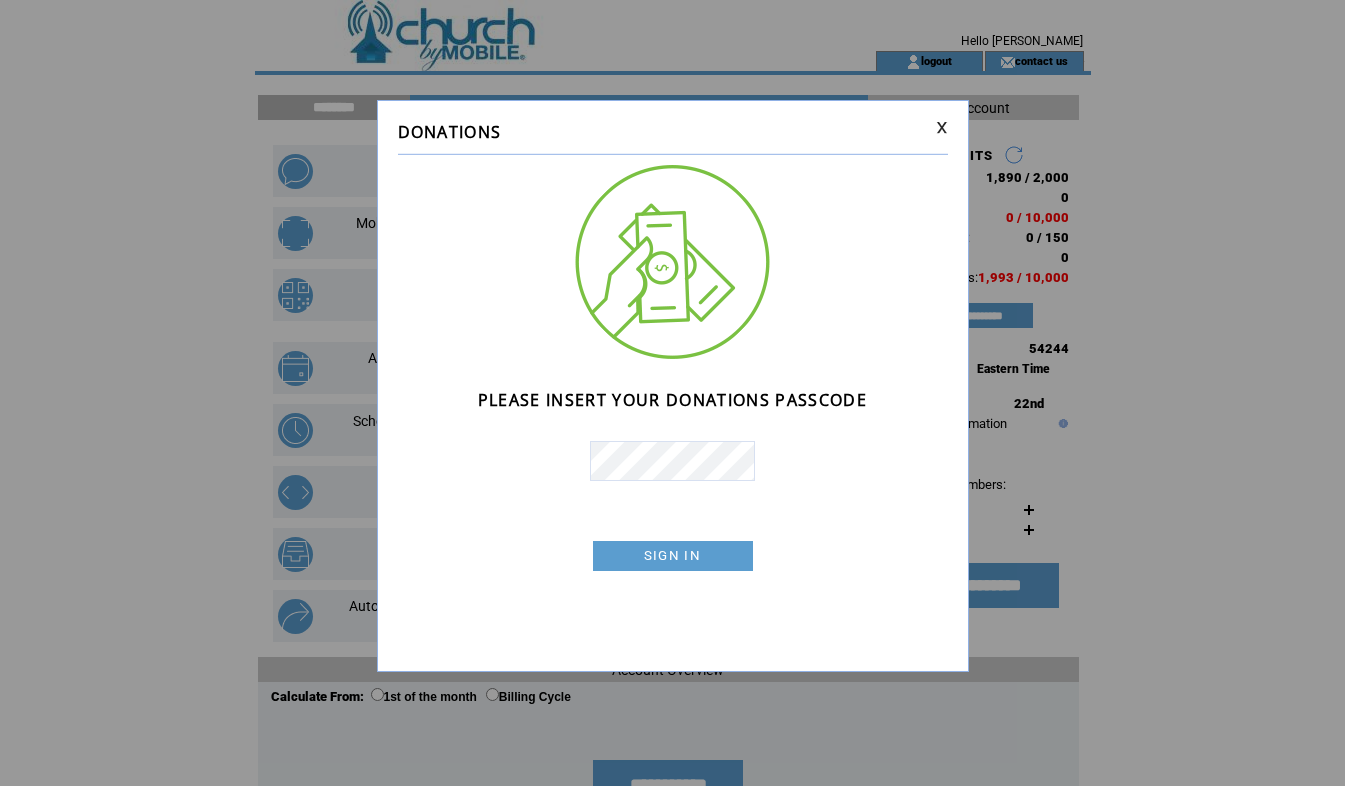 scroll, scrollTop: 0, scrollLeft: 0, axis: both 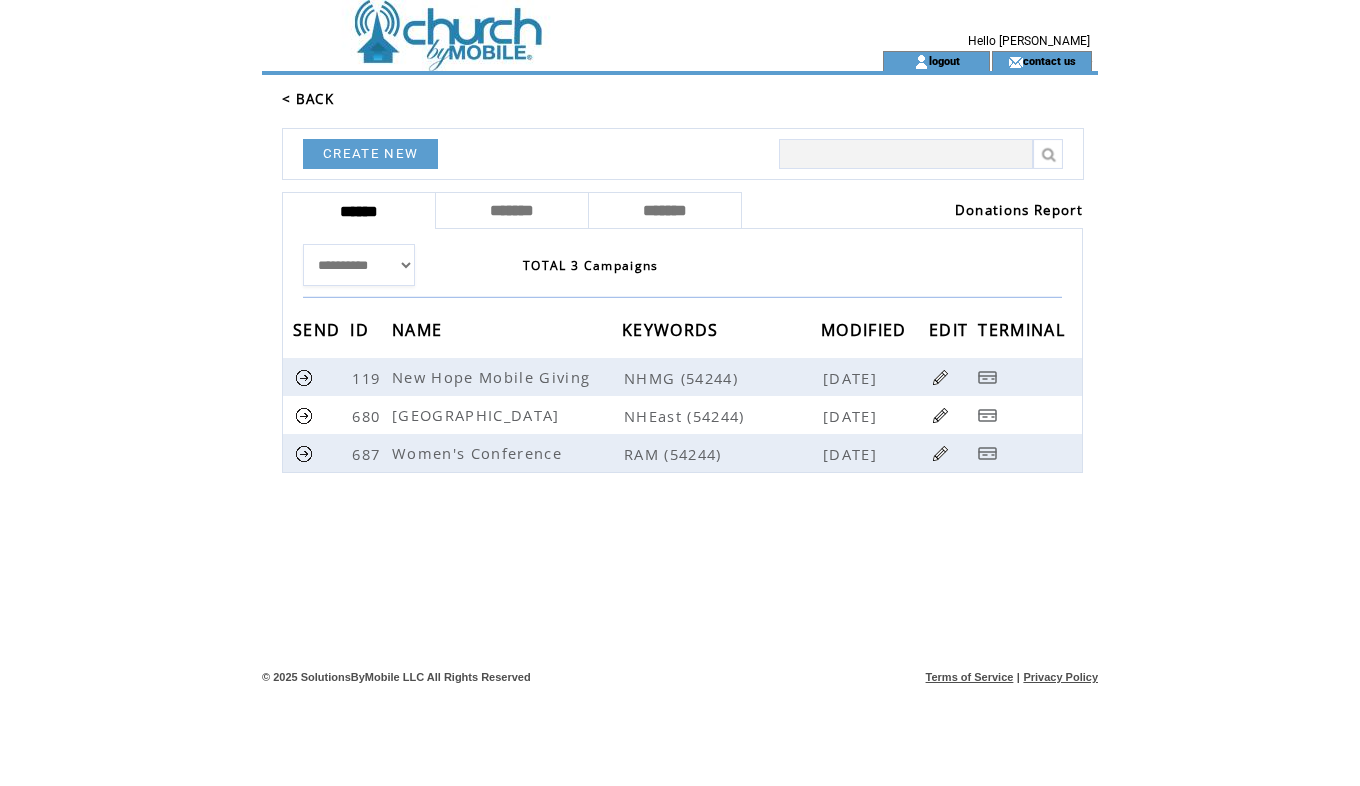 click on "Donations Report" at bounding box center (912, 210) 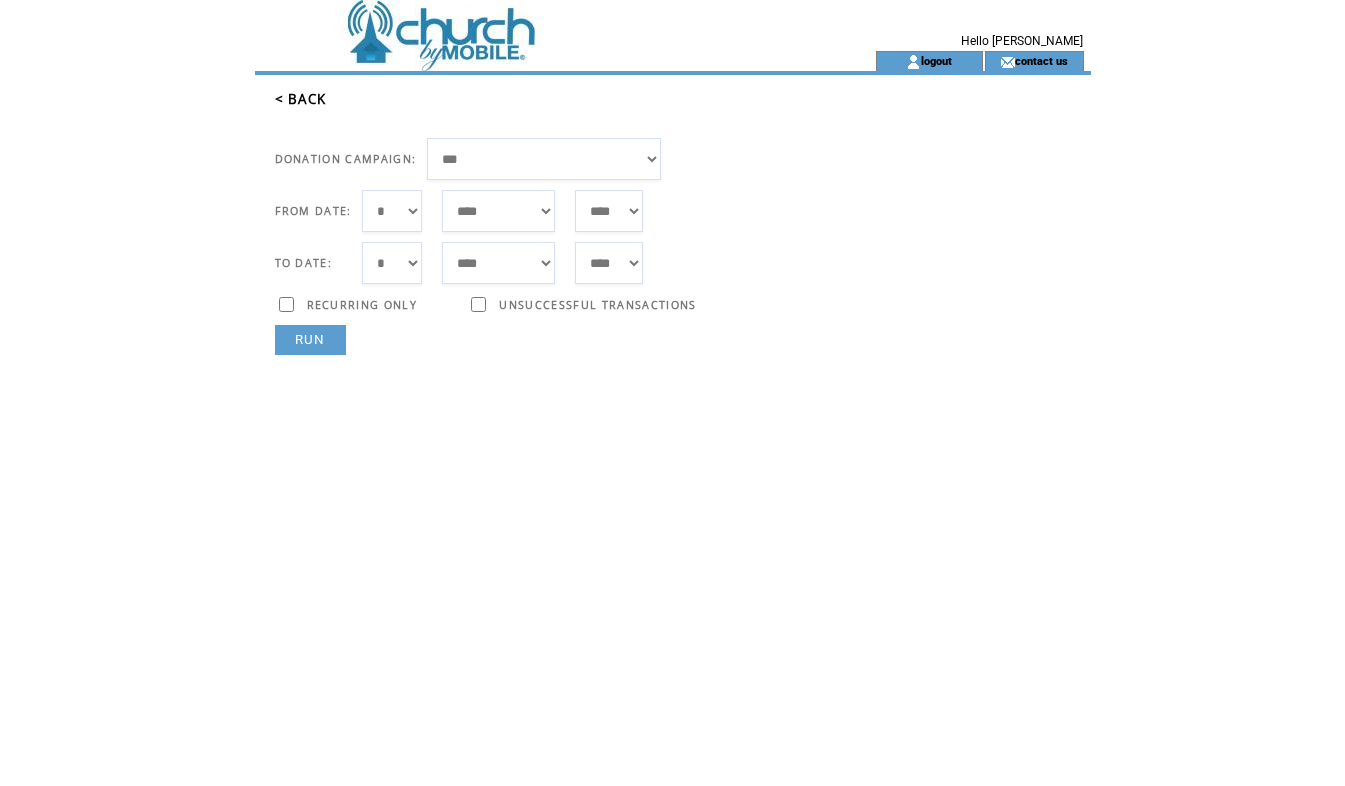 scroll, scrollTop: 0, scrollLeft: 0, axis: both 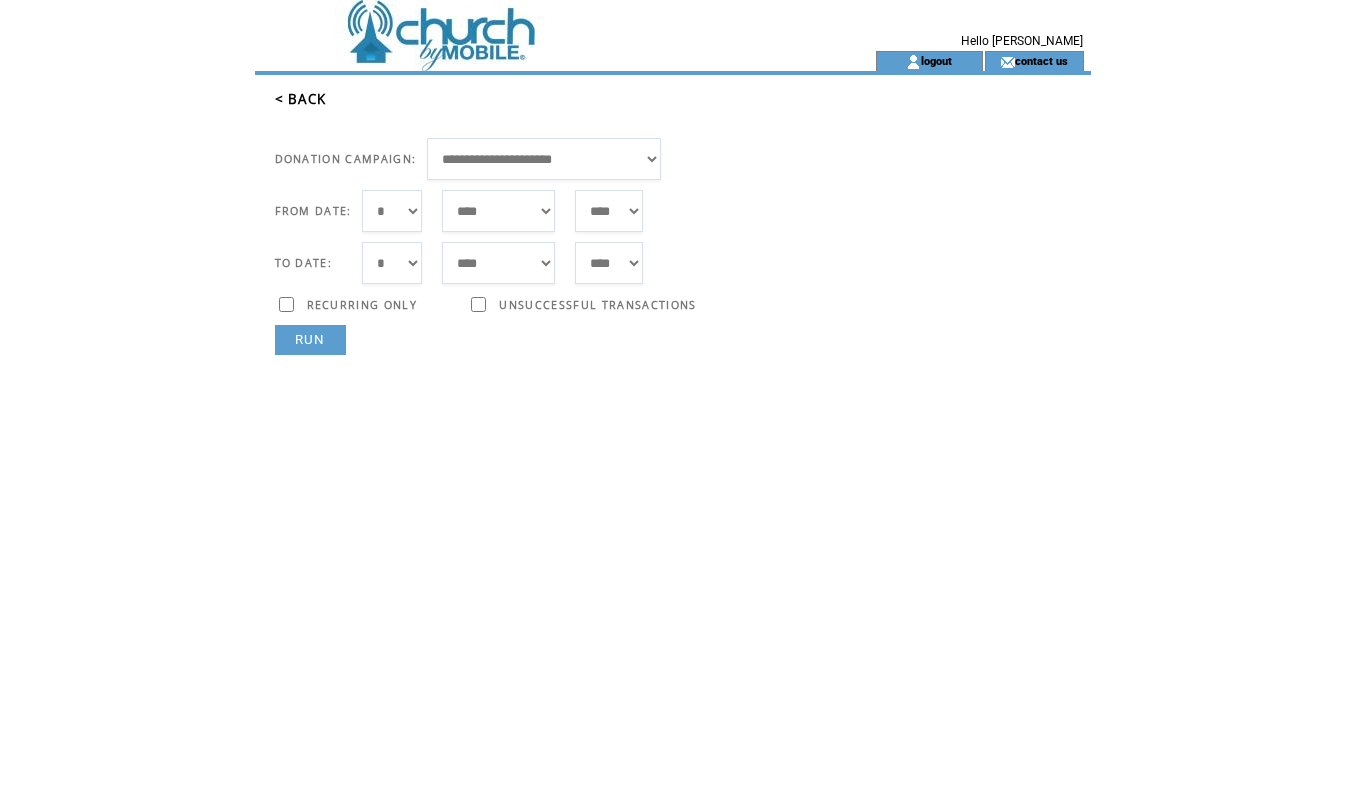 click on "***** 	 ******* 	 ******** 	 ***** 	 ***** 	 *** 	 **** 	 **** 	 ****** 	 ********* 	 ******* 	 ******** 	 ********" at bounding box center [498, 211] 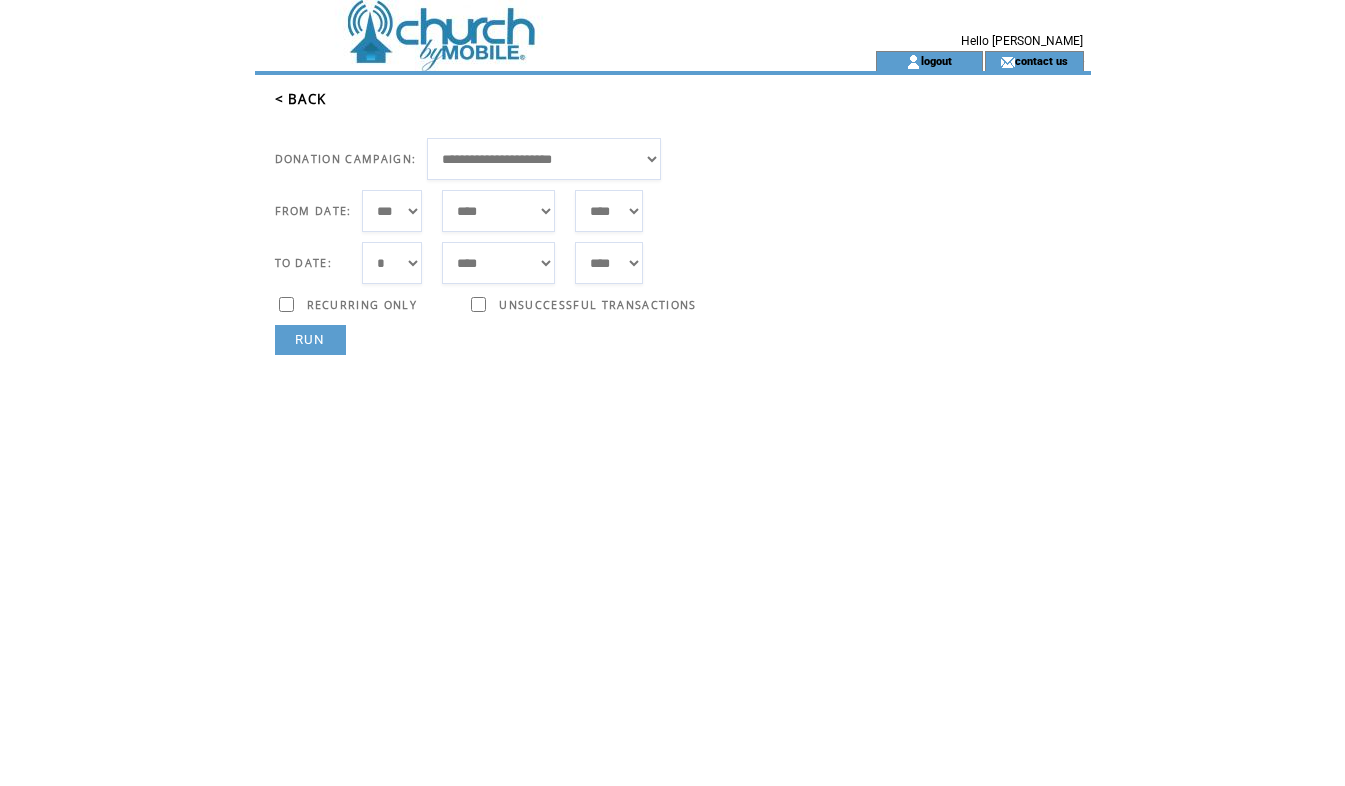 click on "*** 	 * 	 * 	 * 	 * 	 * 	 * 	 * 	 * 	 * 	 ** 	 ** 	 ** 	 ** 	 ** 	 ** 	 ** 	 ** 	 ** 	 ** 	 ** 	 ** 	 ** 	 ** 	 ** 	 ** 	 ** 	 ** 	 ** 	 ** 	 ** 	 **" at bounding box center [392, 211] 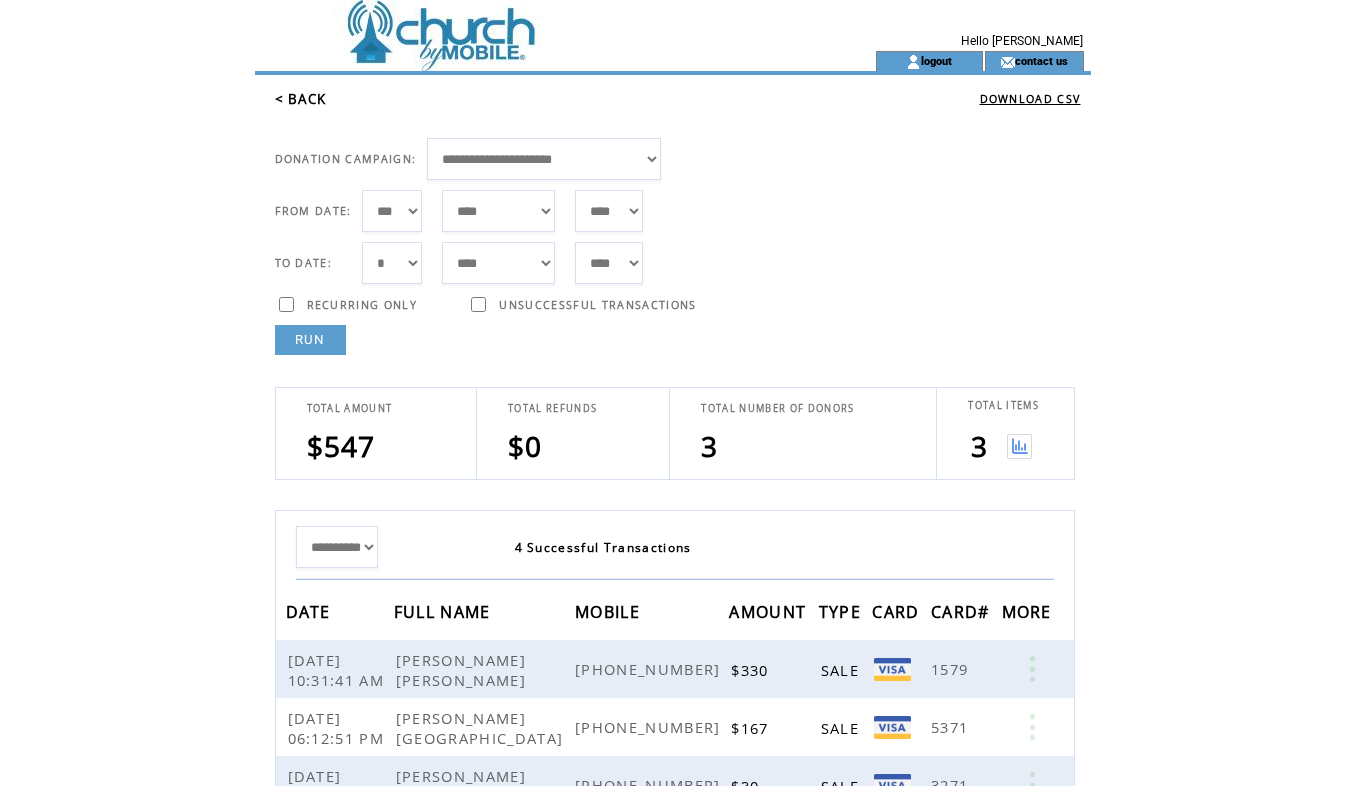click at bounding box center [998, 446] 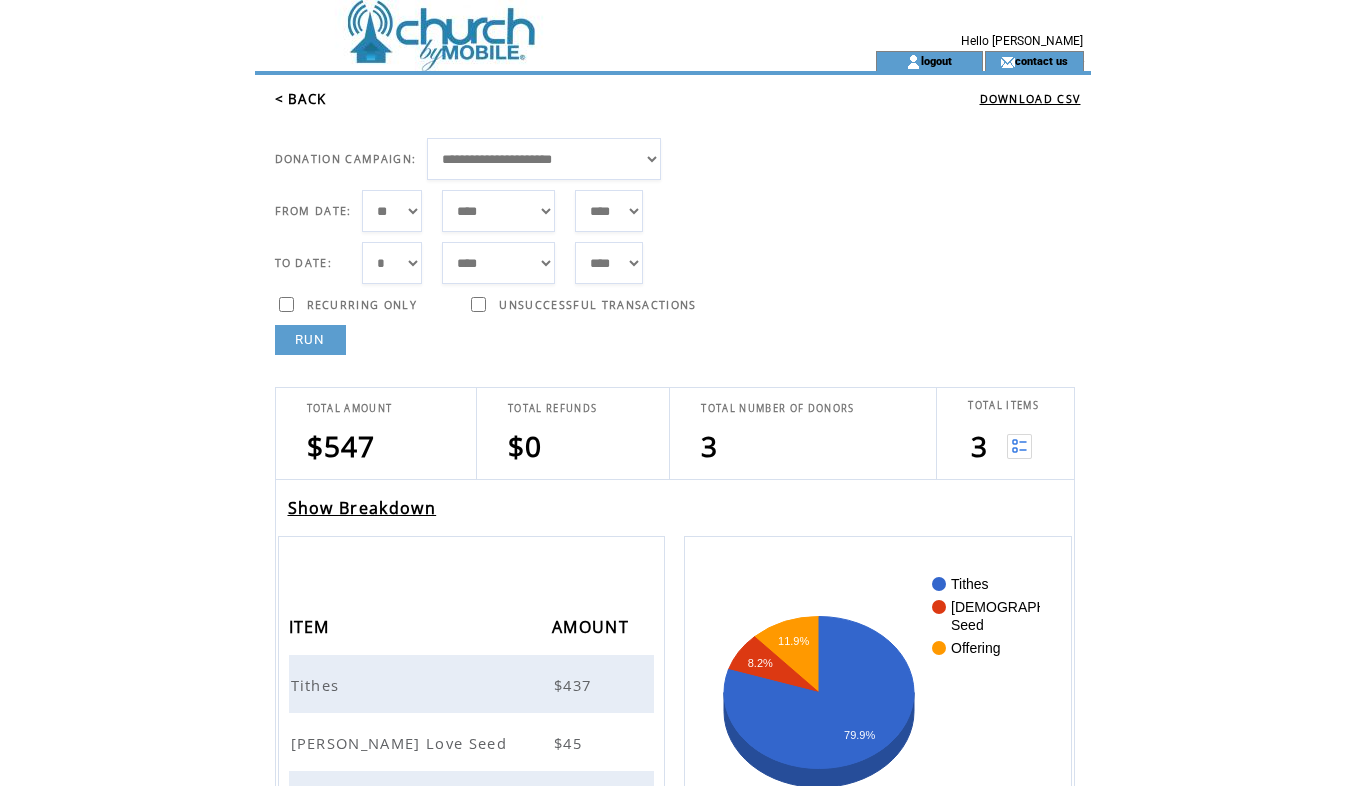 scroll, scrollTop: 0, scrollLeft: 0, axis: both 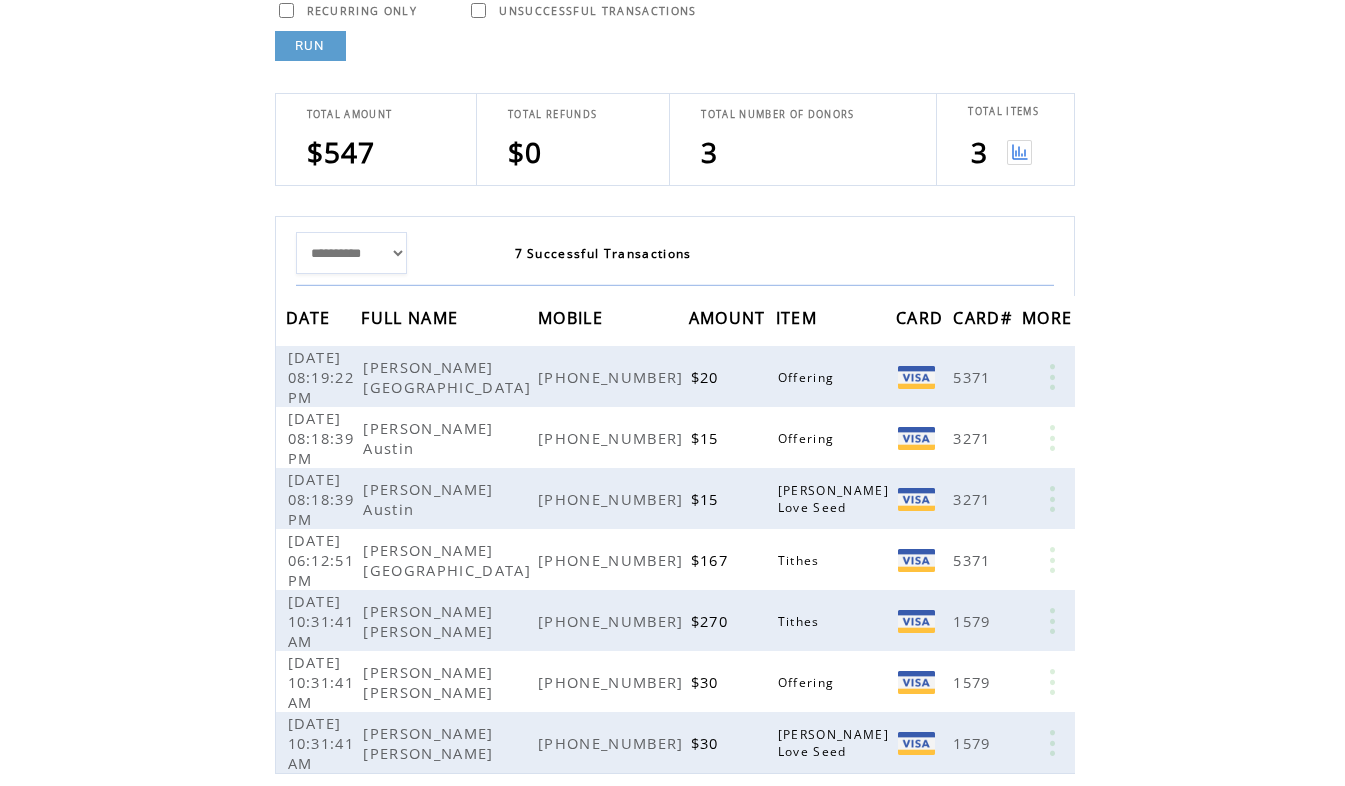 click on "**********" 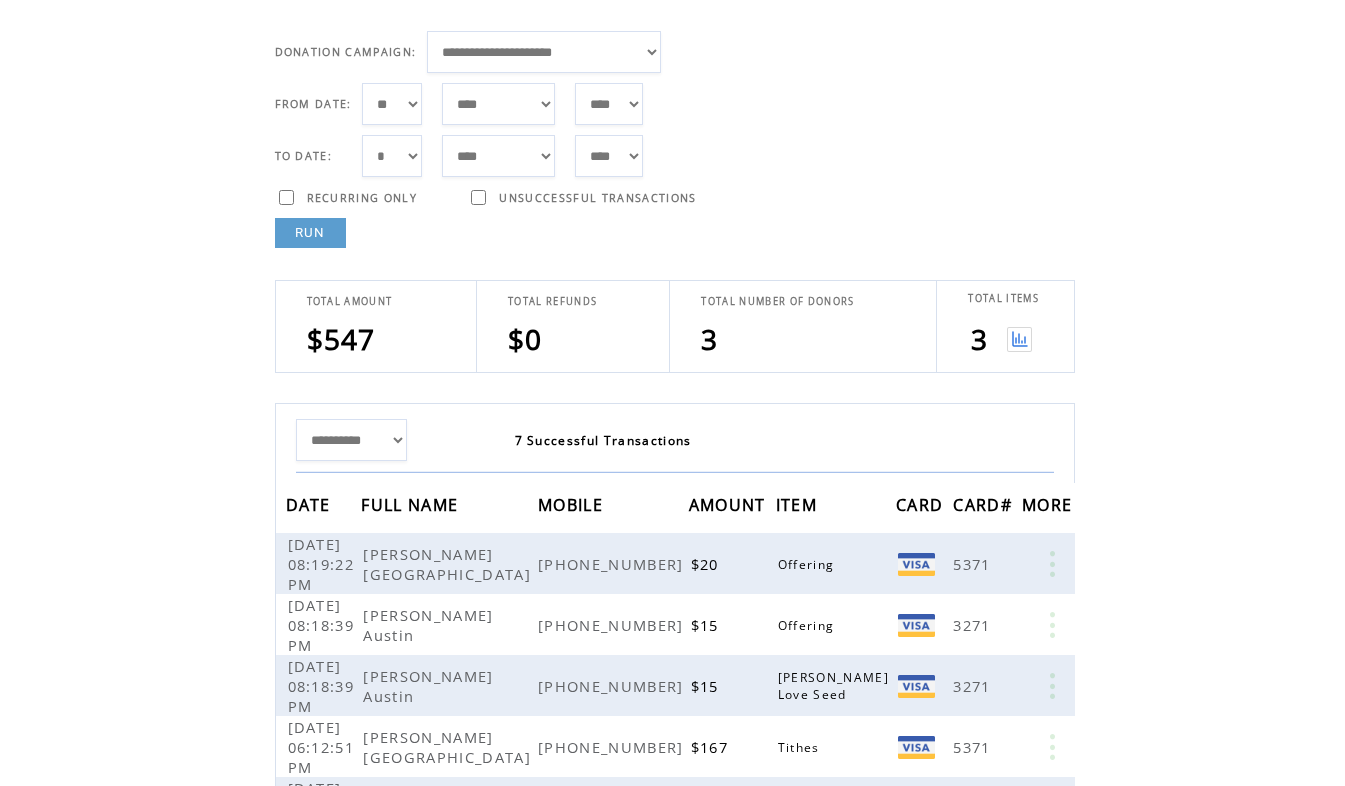 scroll, scrollTop: 87, scrollLeft: 0, axis: vertical 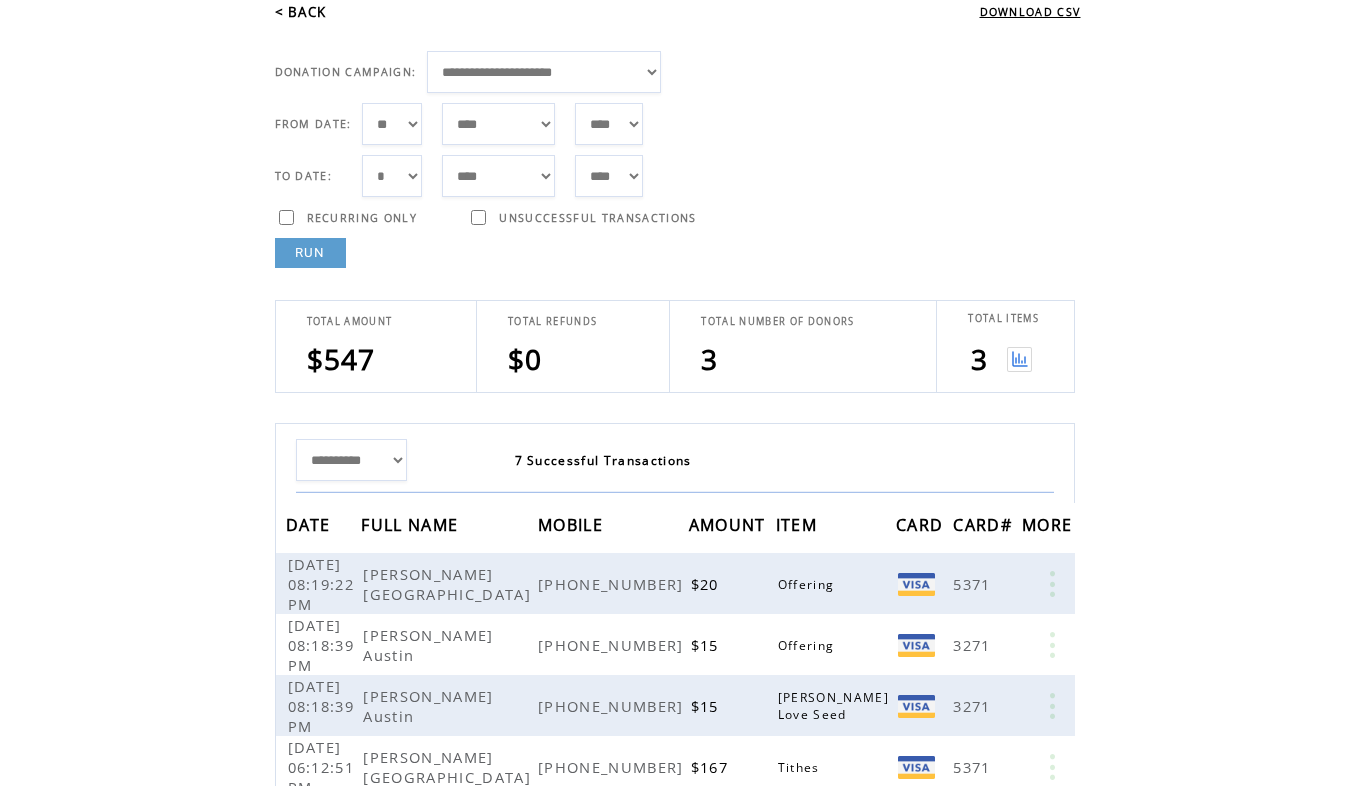 click on "**********" 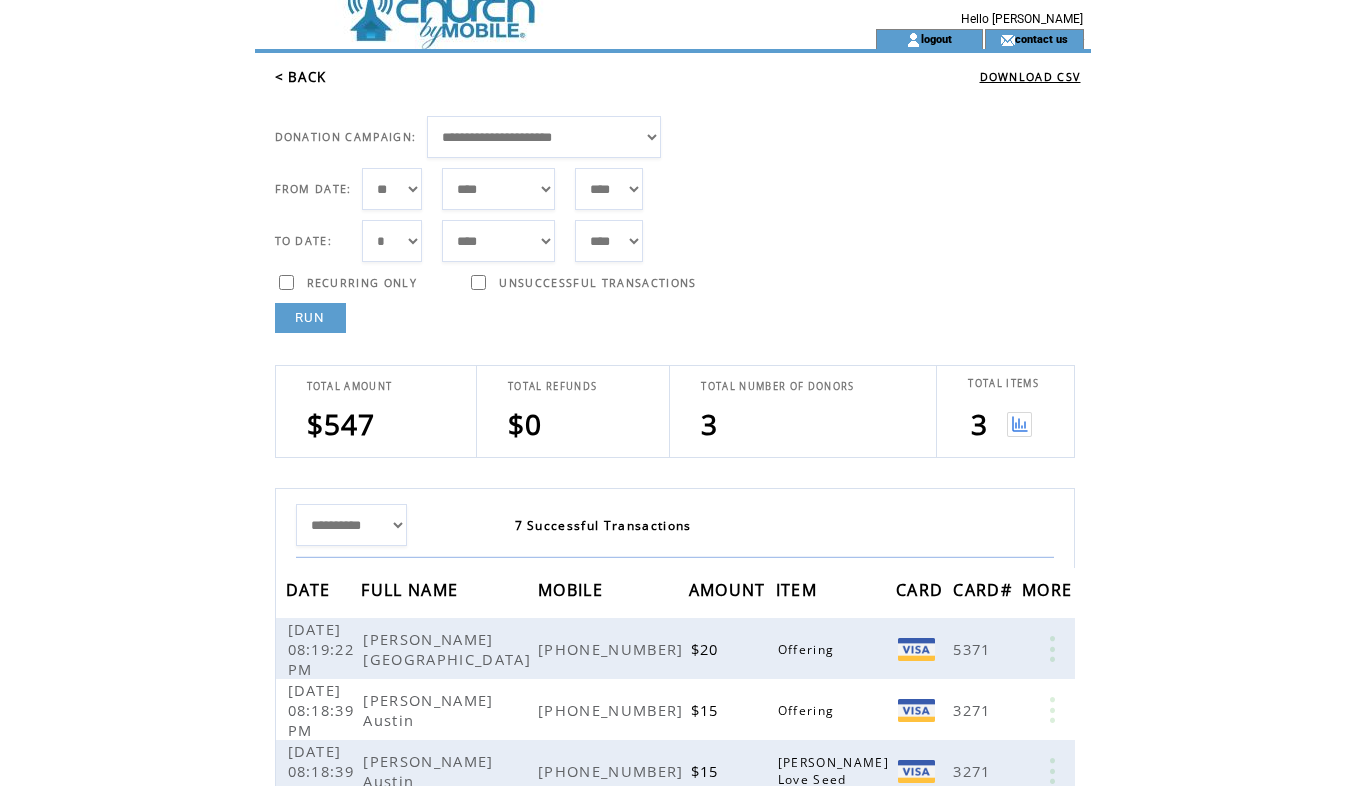 scroll, scrollTop: 0, scrollLeft: 0, axis: both 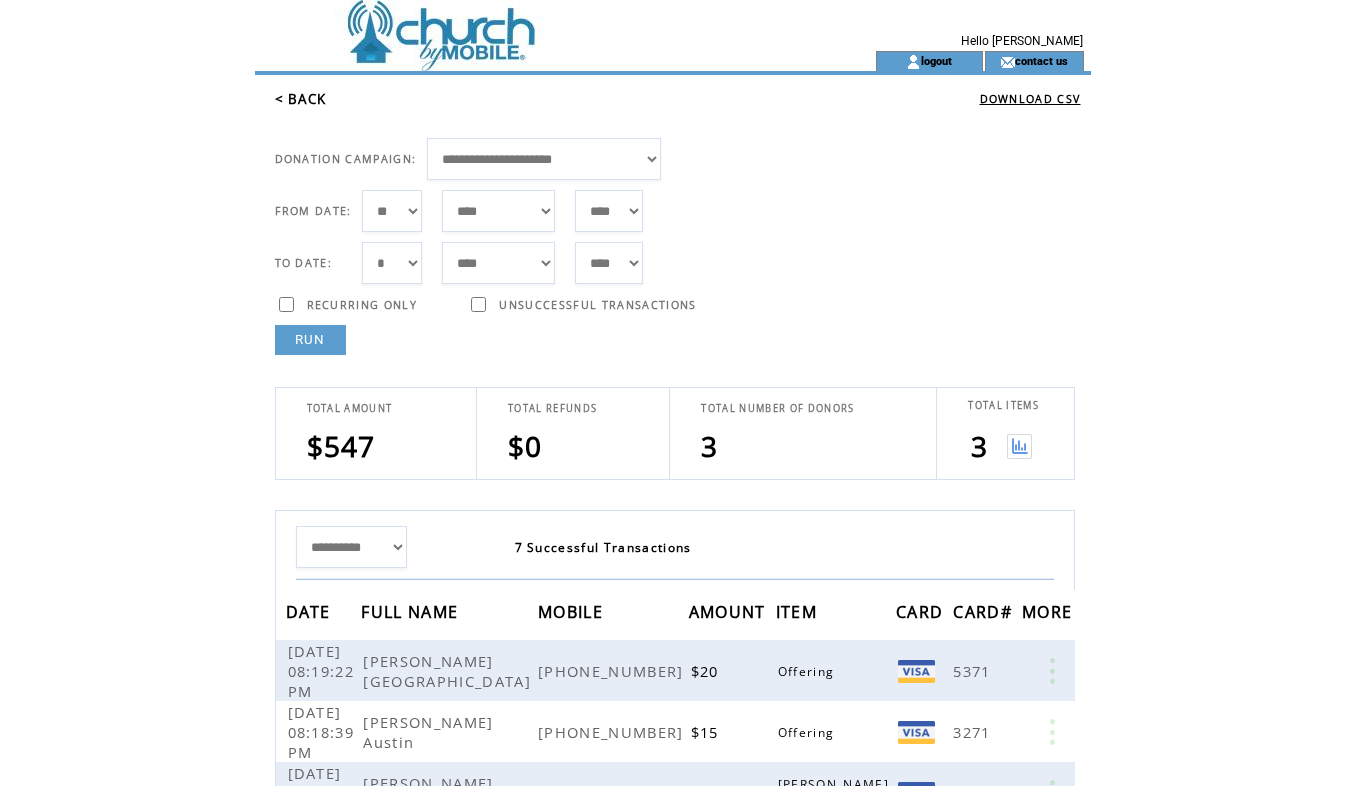 click on "**********" 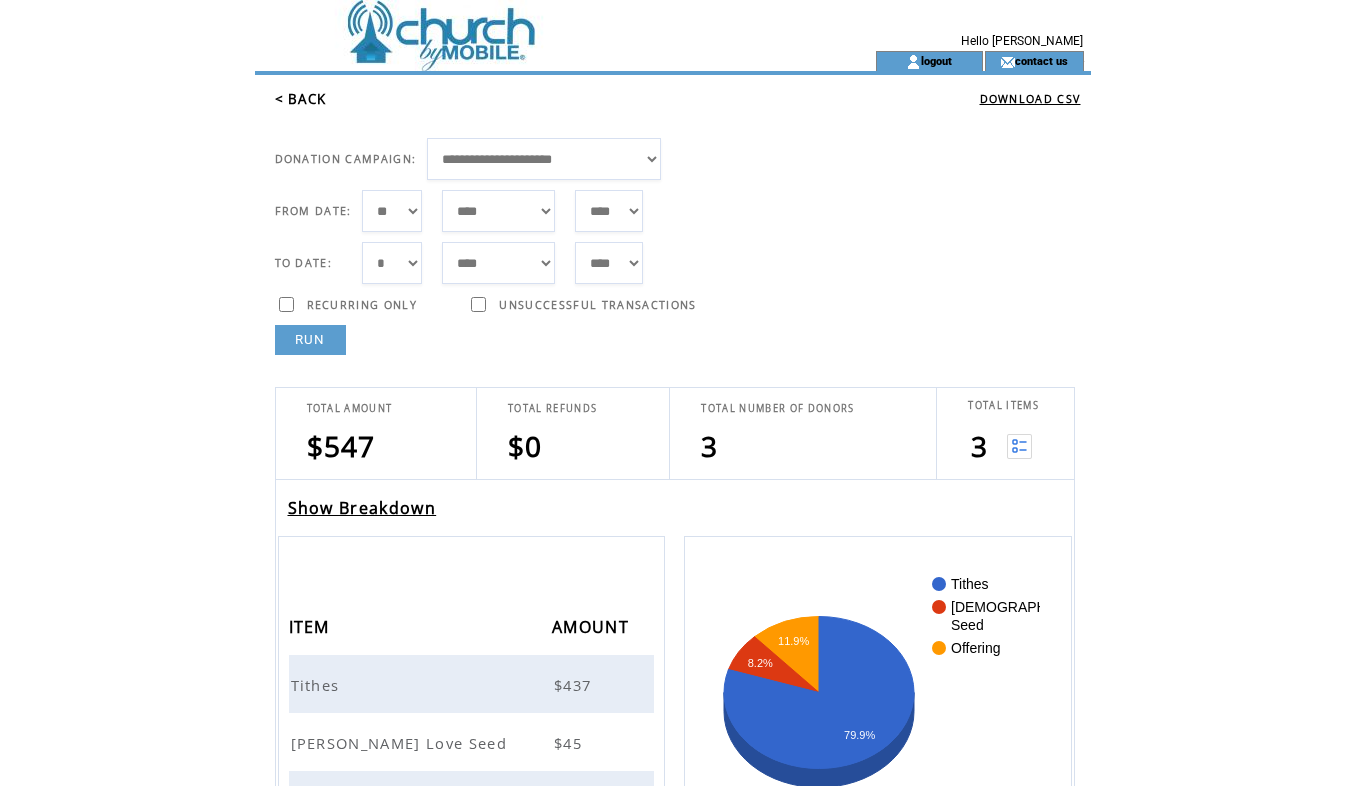 scroll, scrollTop: 0, scrollLeft: 0, axis: both 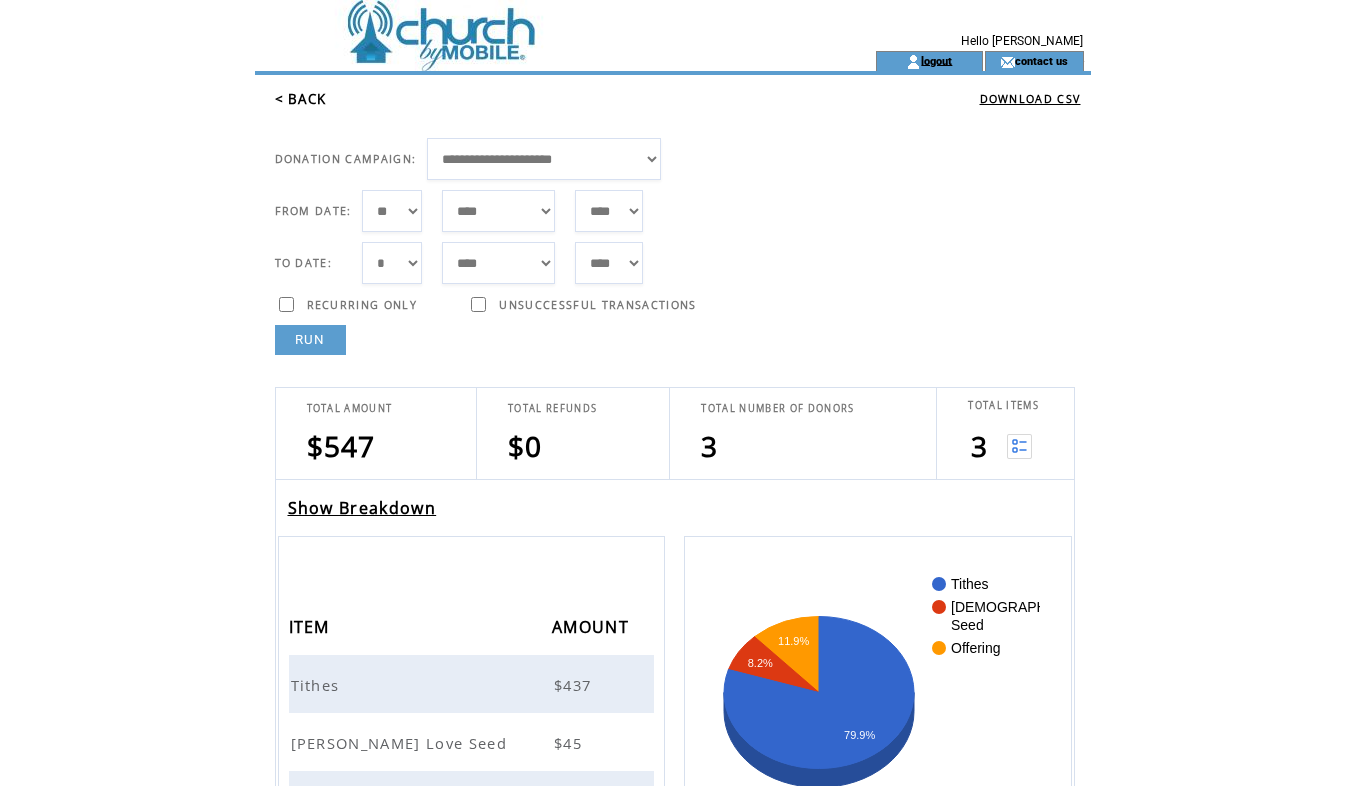 click on "logout" at bounding box center (936, 60) 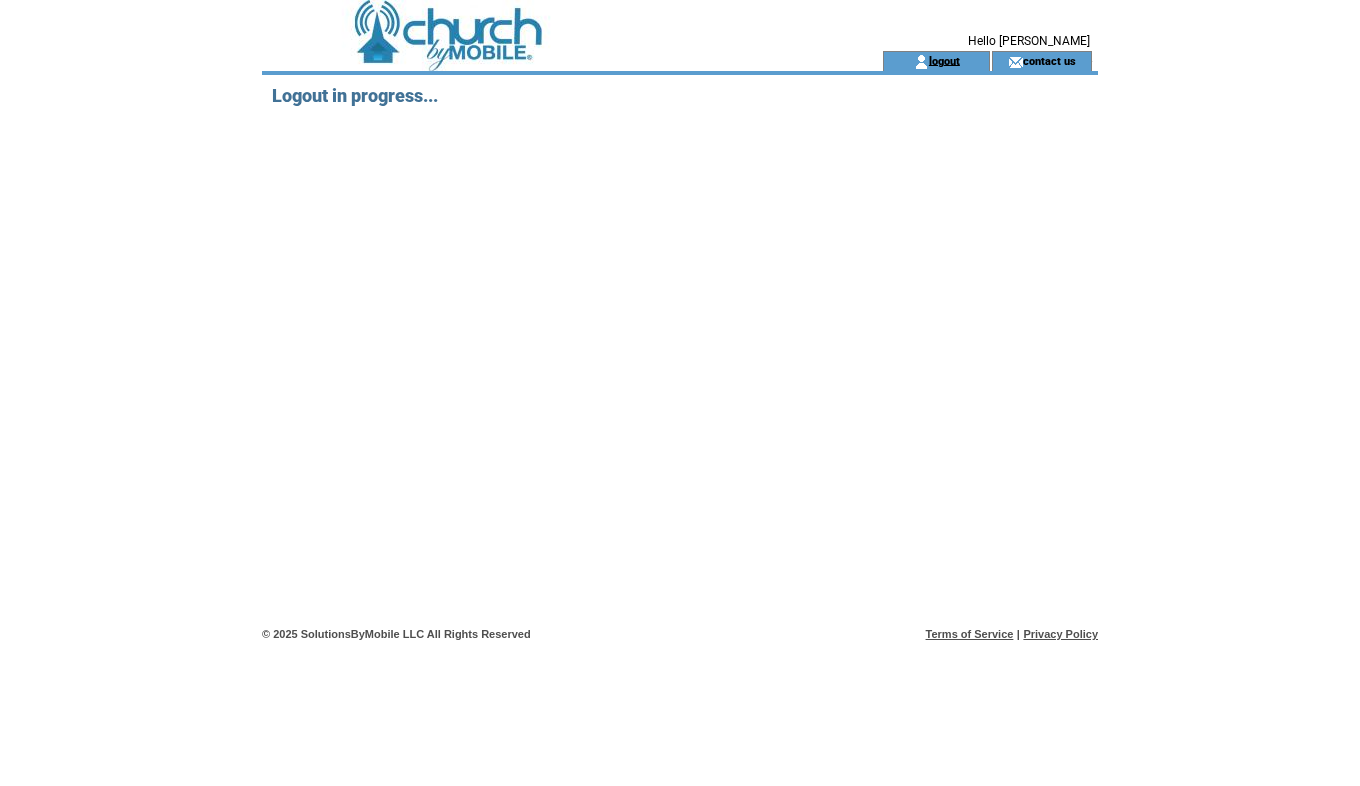 scroll, scrollTop: 0, scrollLeft: 0, axis: both 